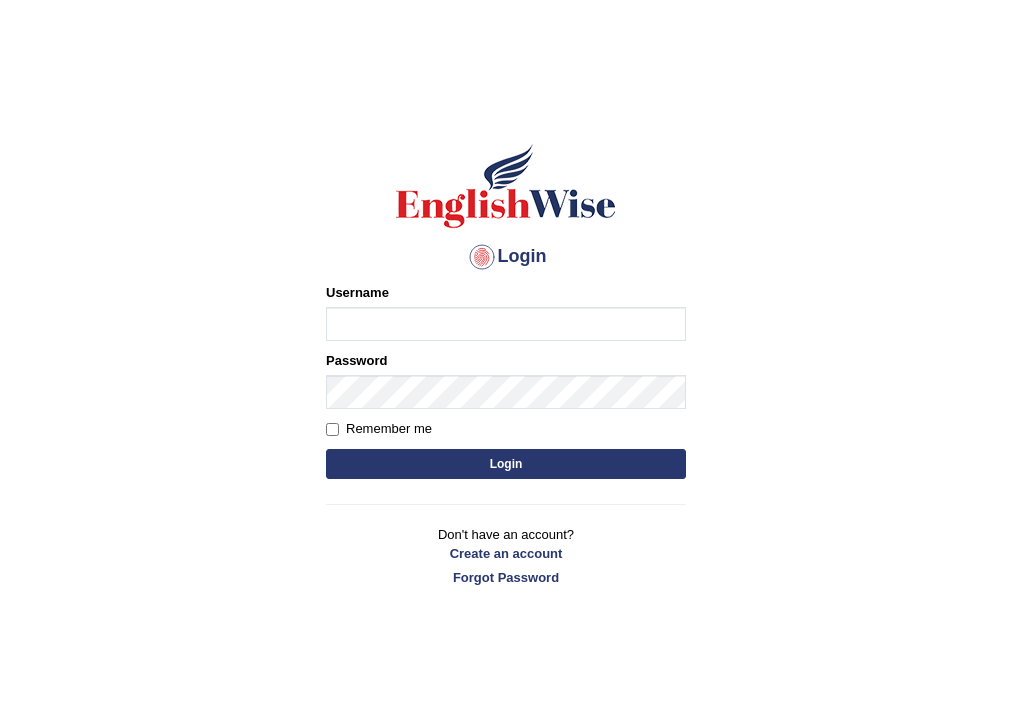 scroll, scrollTop: 0, scrollLeft: 0, axis: both 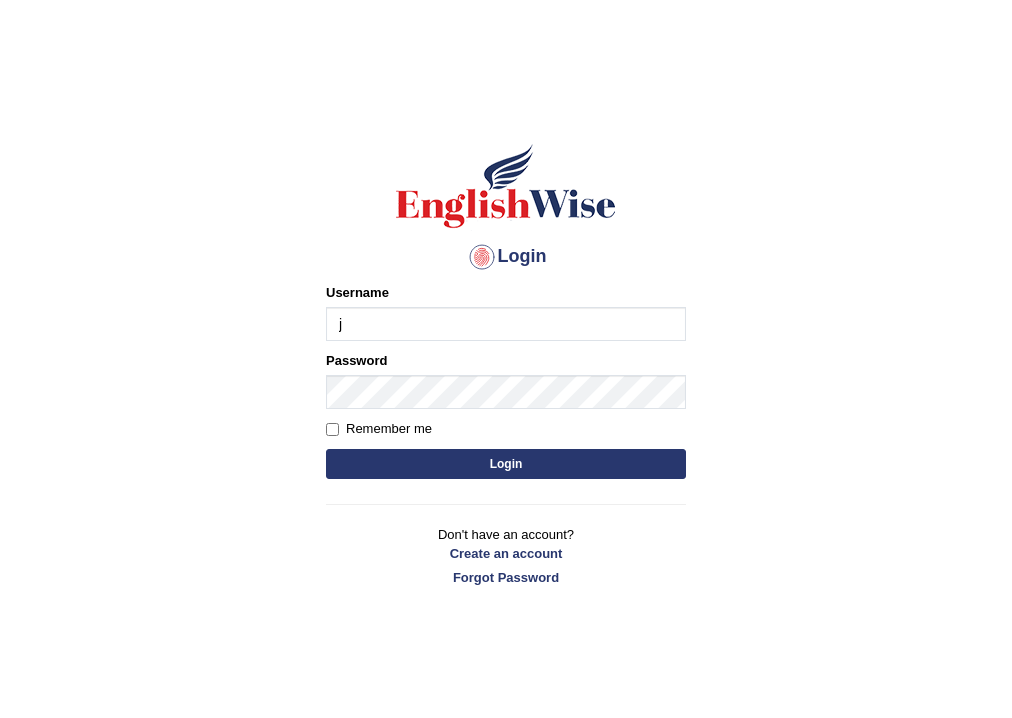 type on "[FIRST]" 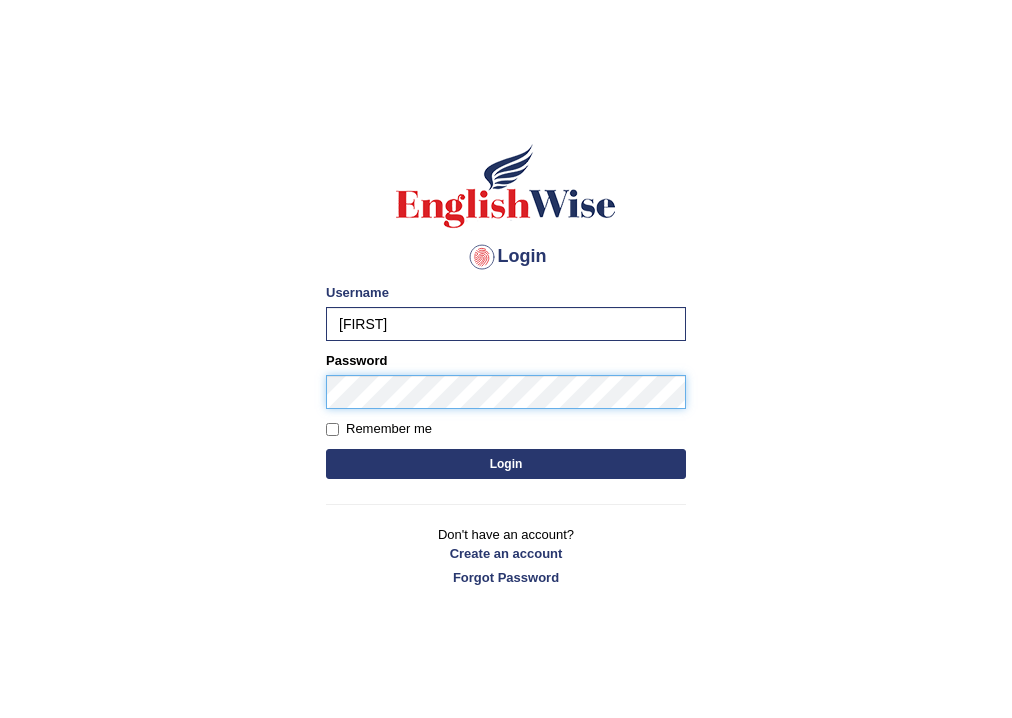 click on "Login" at bounding box center (506, 464) 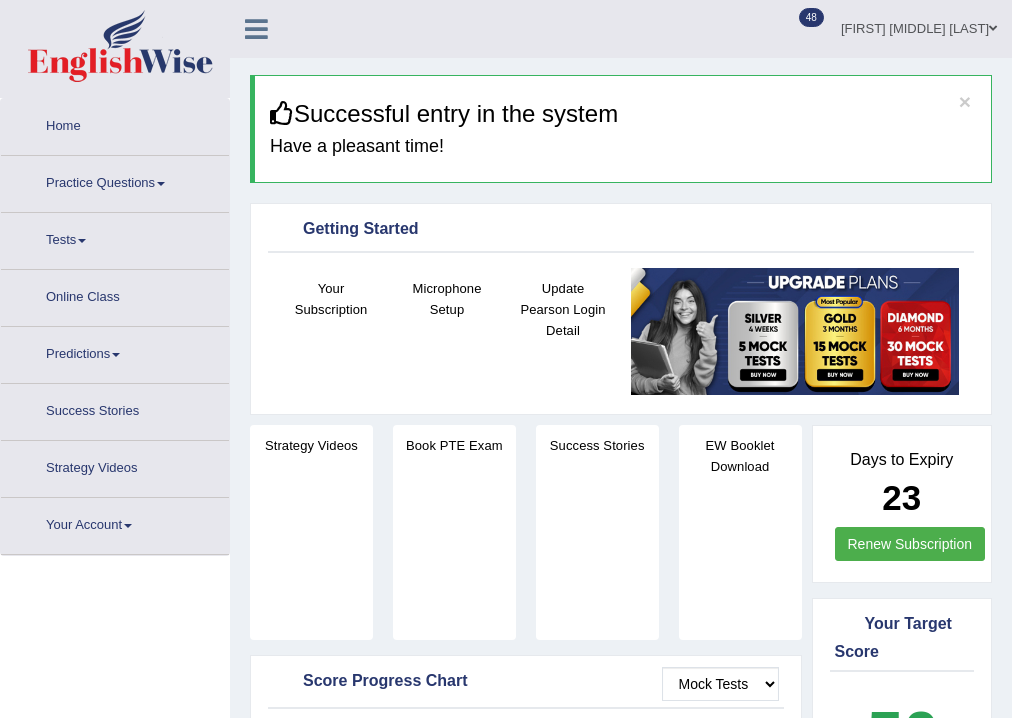 scroll, scrollTop: 0, scrollLeft: 0, axis: both 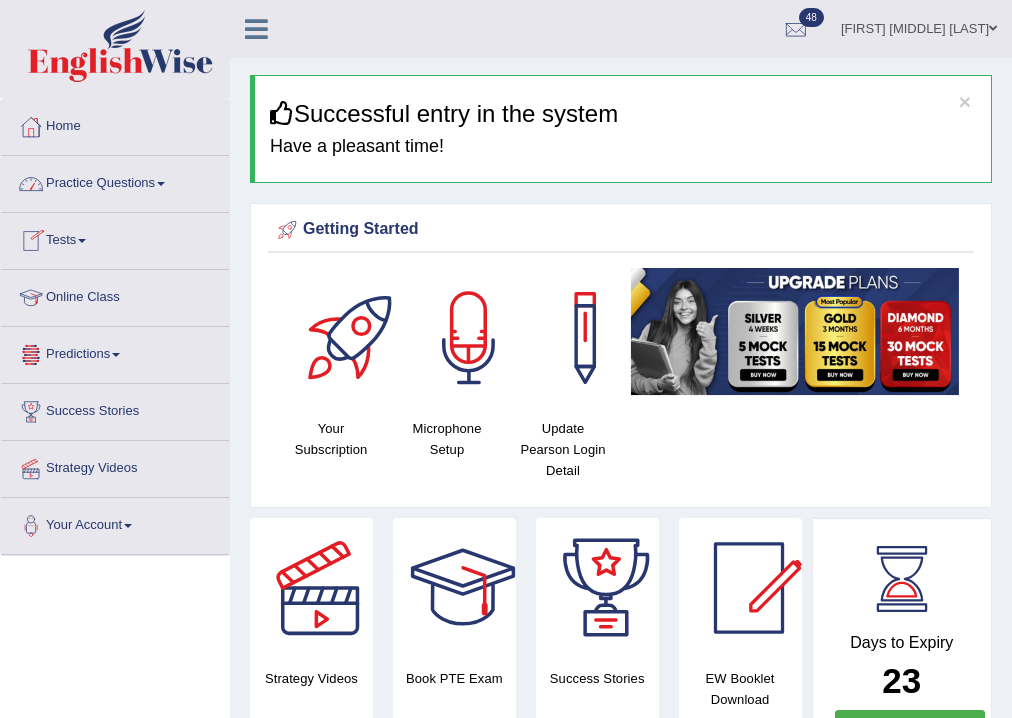 click on "Practice Questions" at bounding box center [115, 181] 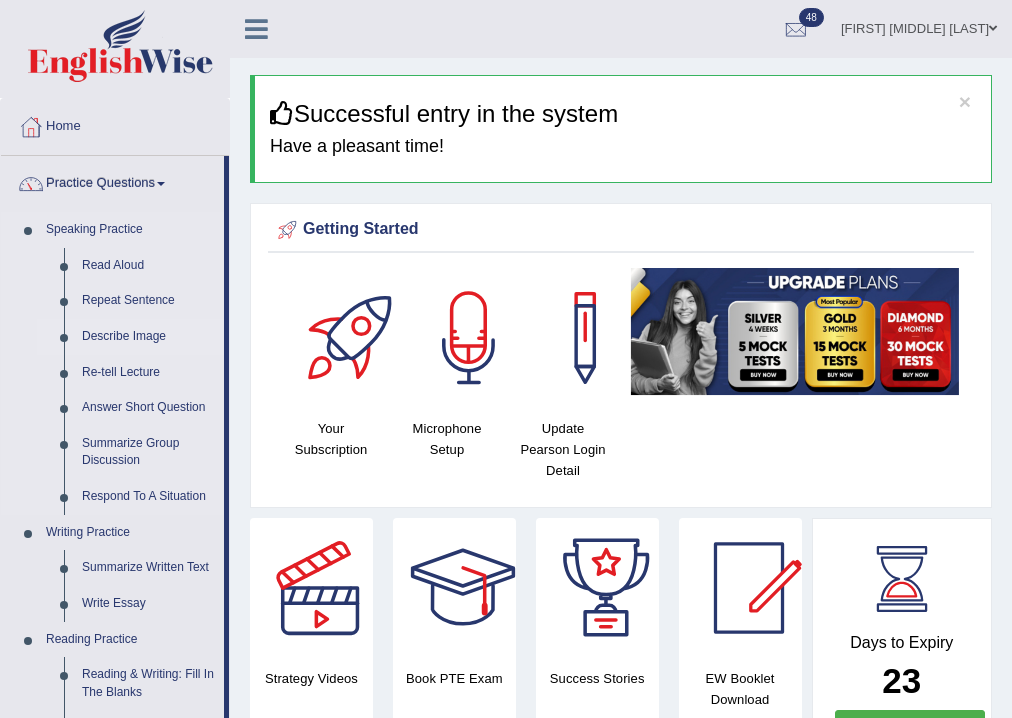click on "Describe Image" at bounding box center (148, 337) 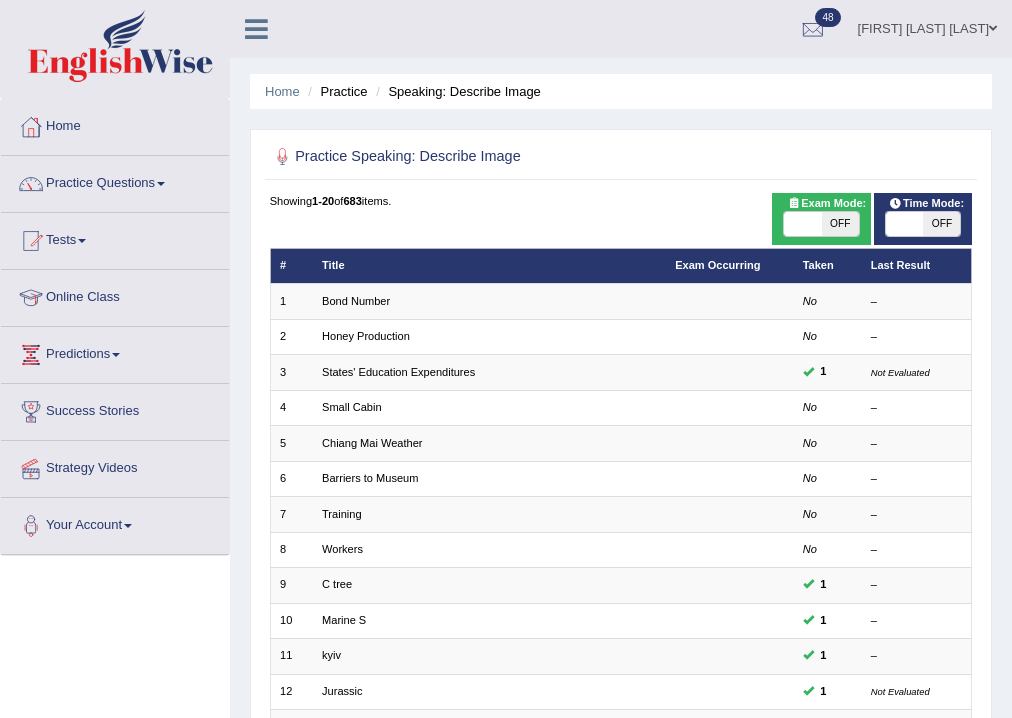 scroll, scrollTop: 433, scrollLeft: 0, axis: vertical 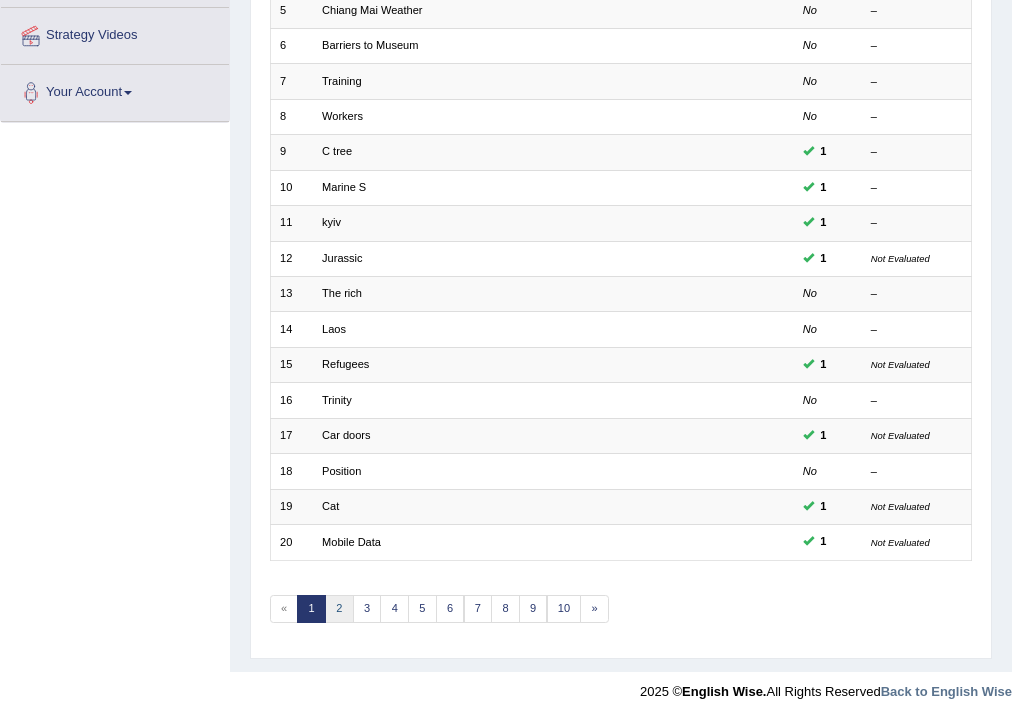 click on "2" at bounding box center (339, 609) 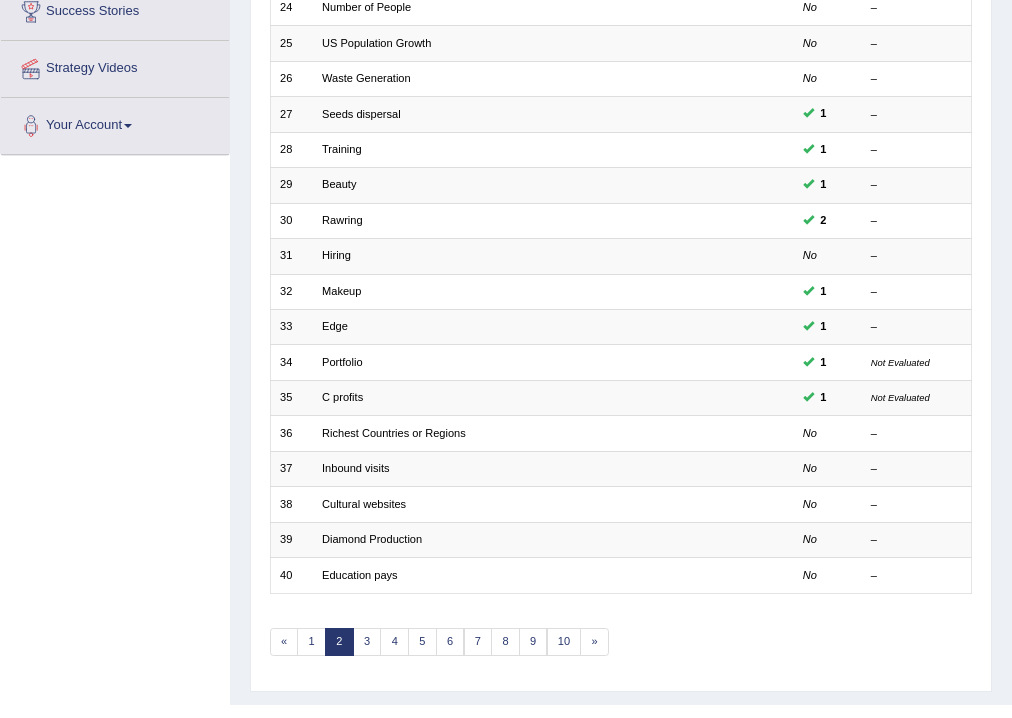 scroll, scrollTop: 433, scrollLeft: 0, axis: vertical 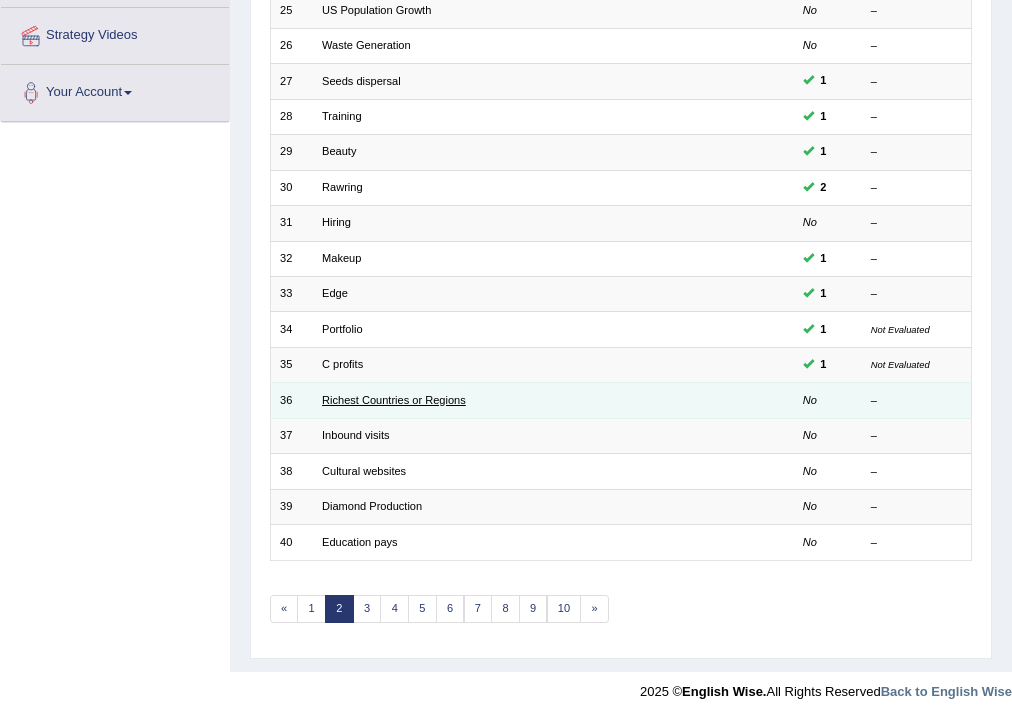 click on "Richest Countries or Regions" at bounding box center [394, 400] 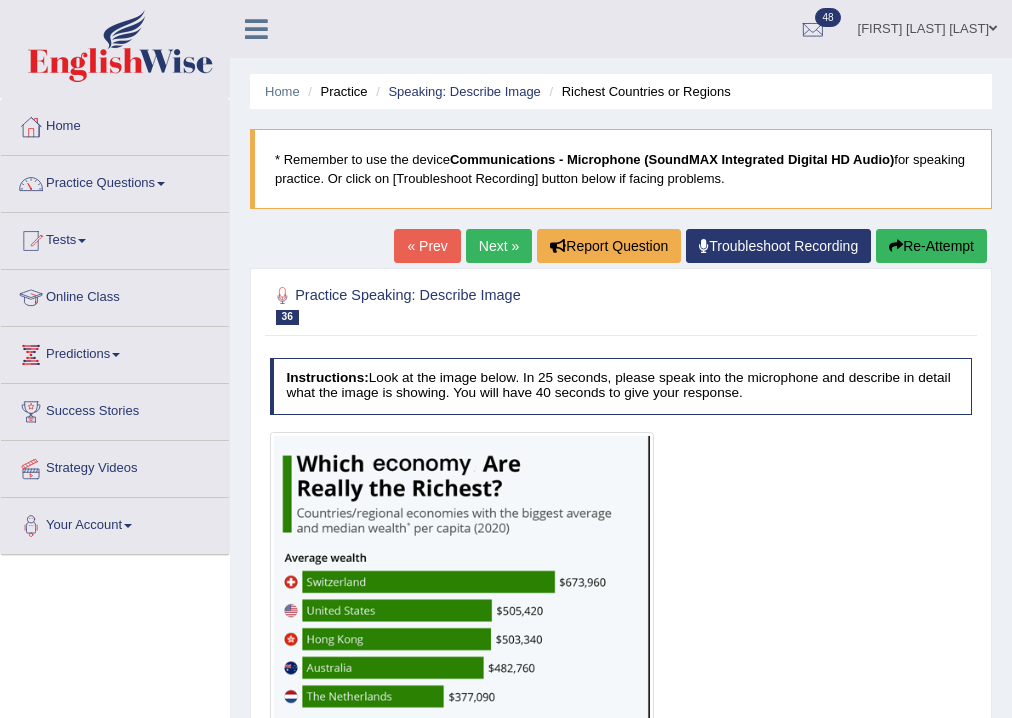 scroll, scrollTop: 256, scrollLeft: 0, axis: vertical 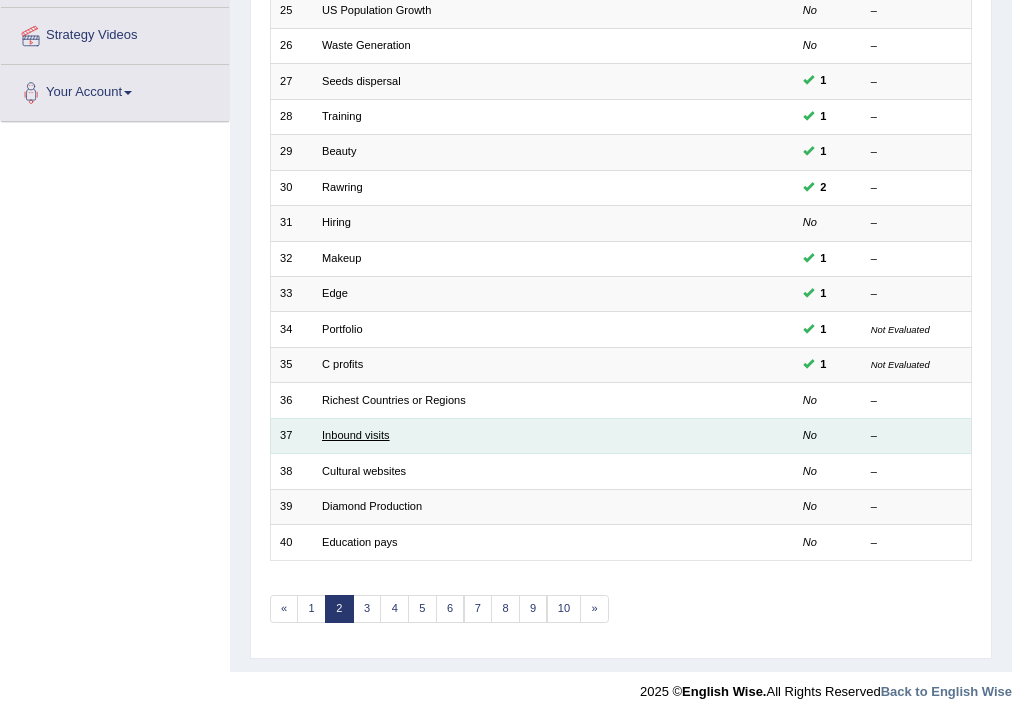 click on "Inbound visits" at bounding box center [356, 435] 